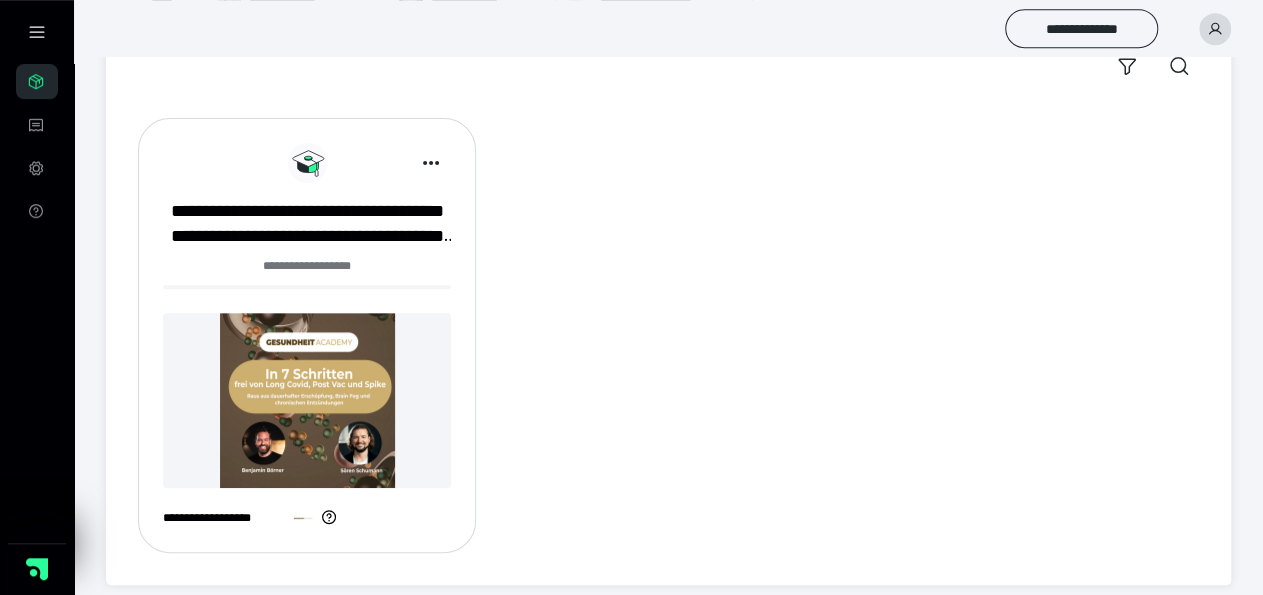 scroll, scrollTop: 185, scrollLeft: 0, axis: vertical 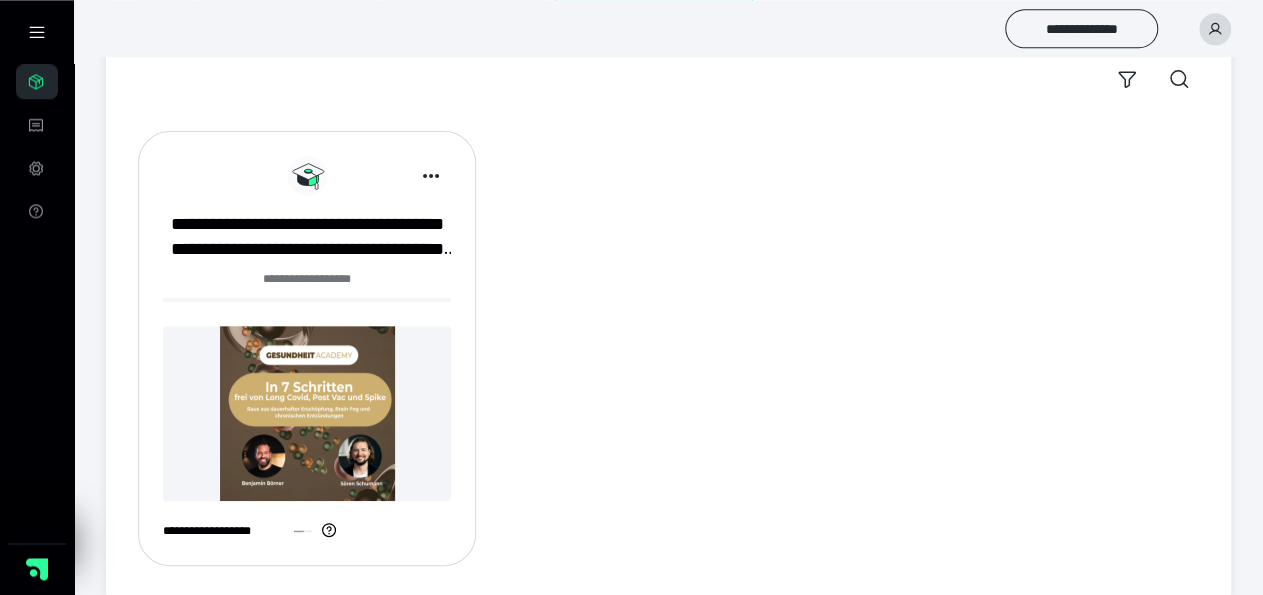 click at bounding box center [307, 413] 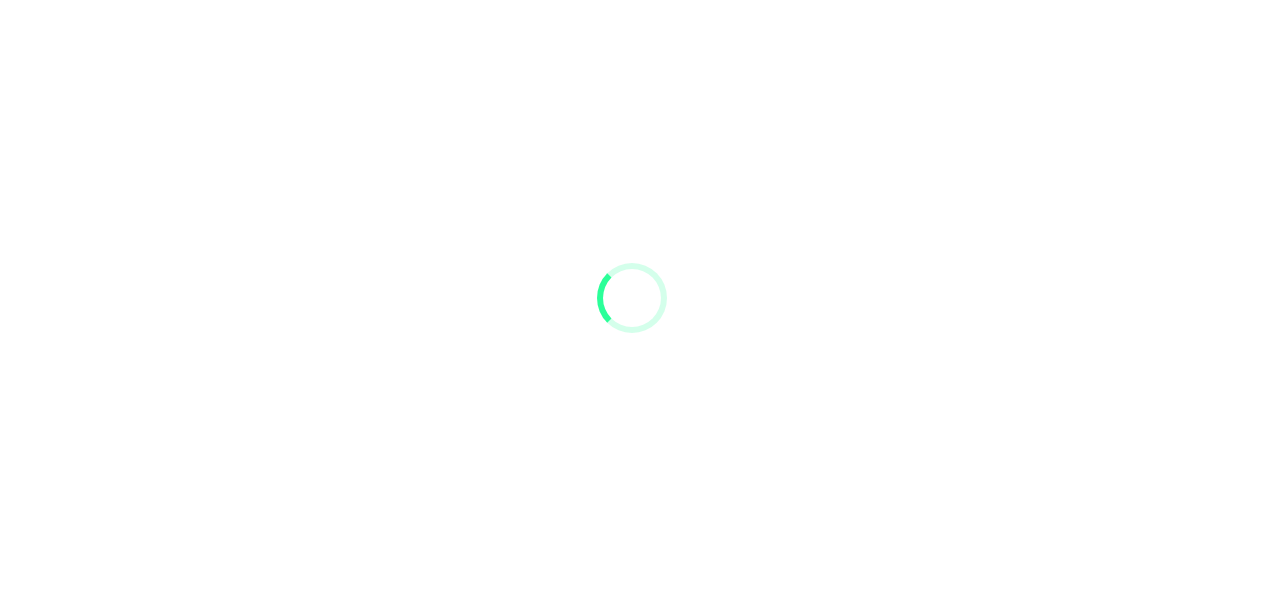 scroll, scrollTop: 0, scrollLeft: 0, axis: both 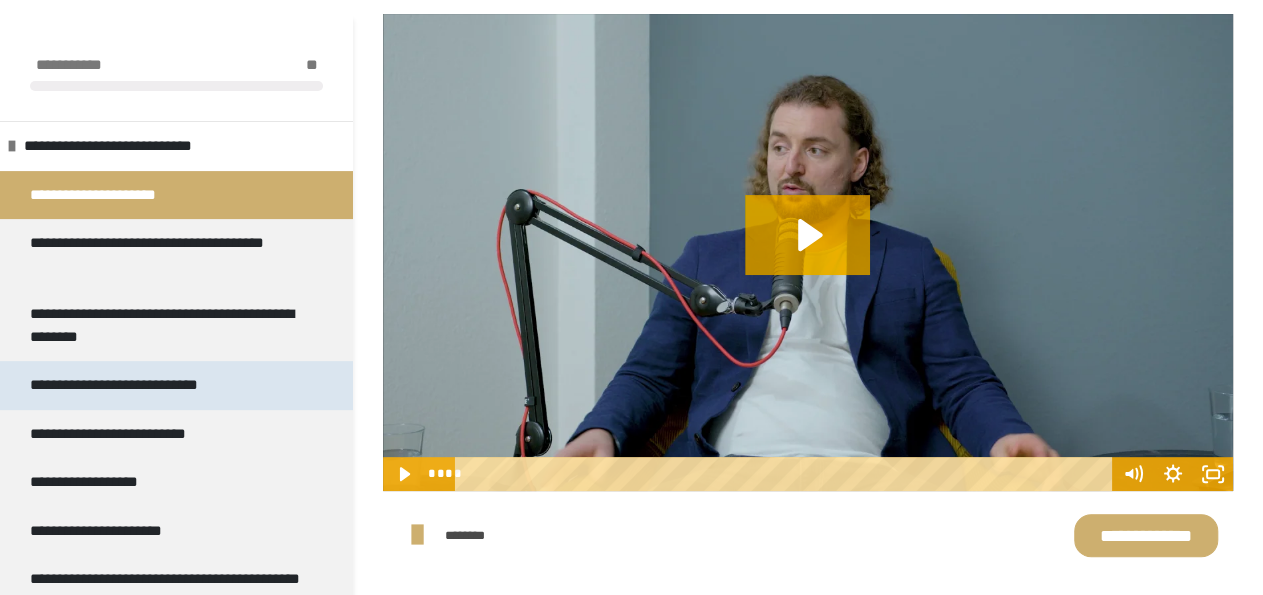 click on "**********" at bounding box center (137, 385) 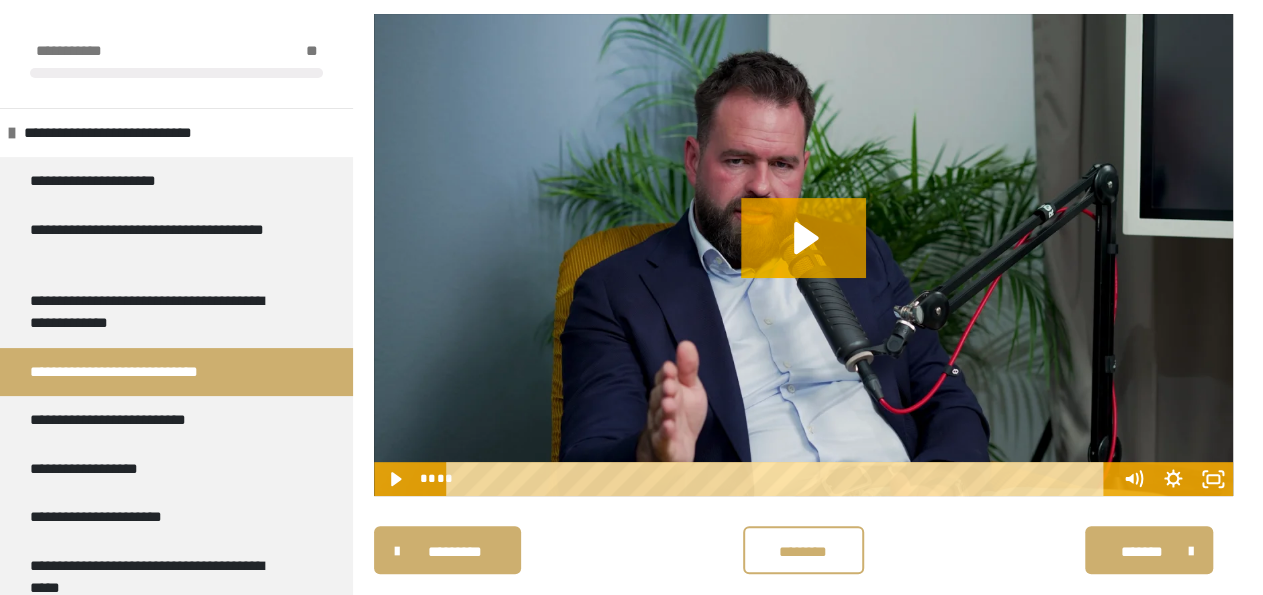 scroll, scrollTop: 253, scrollLeft: 0, axis: vertical 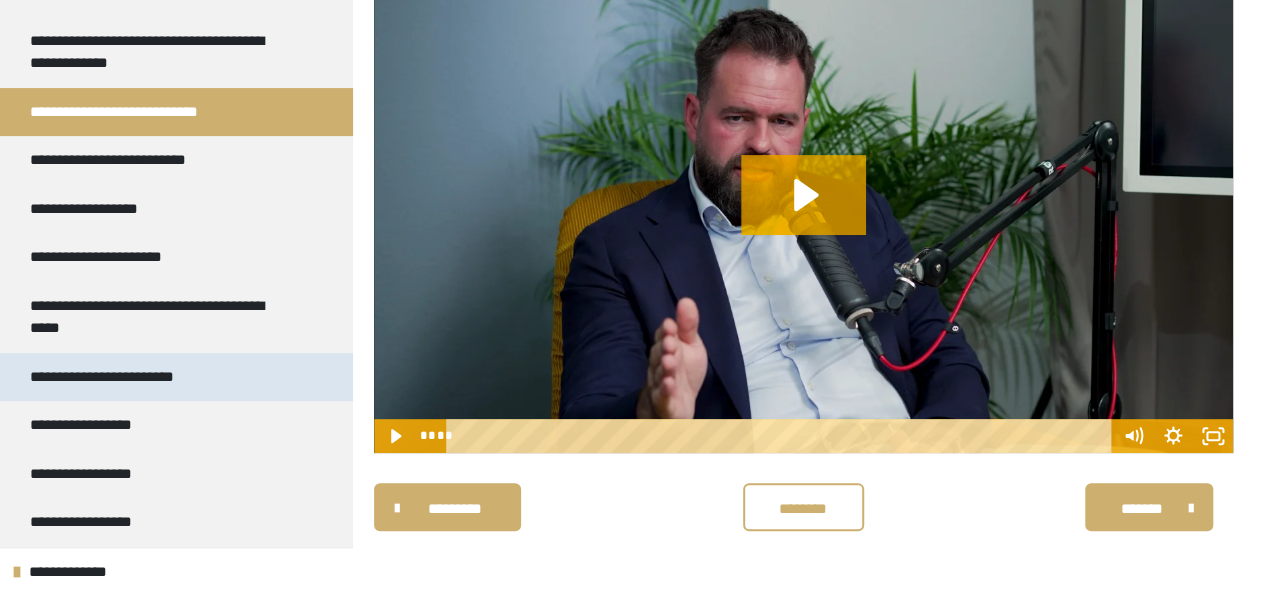 click on "**********" at bounding box center (130, 377) 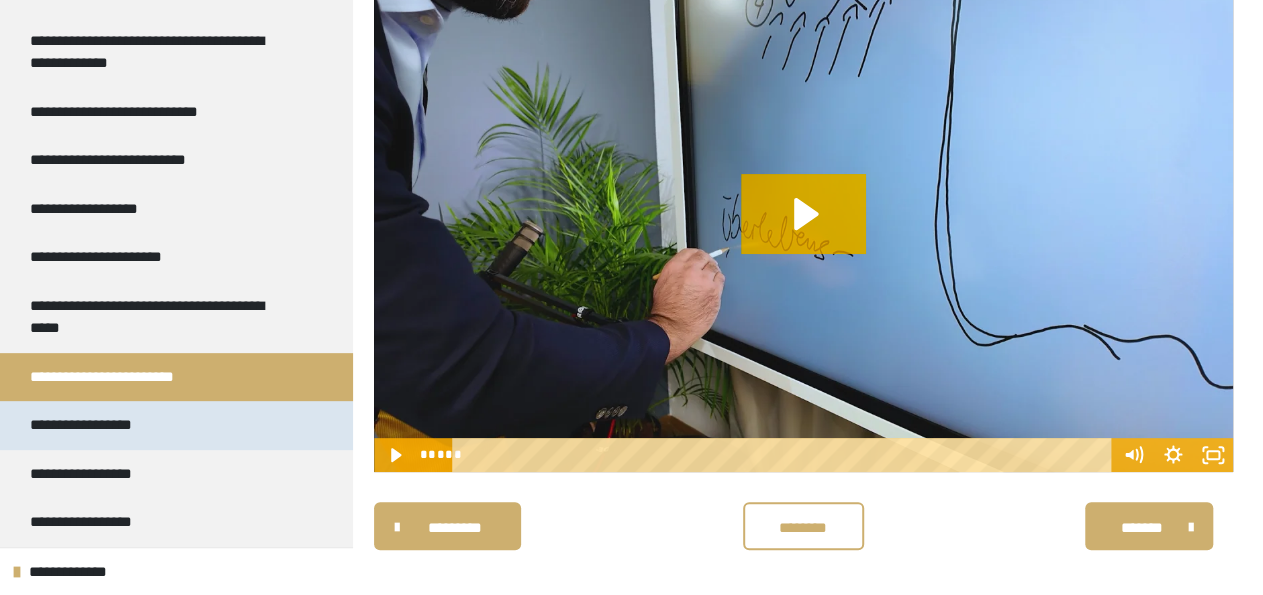 click on "**********" at bounding box center (96, 425) 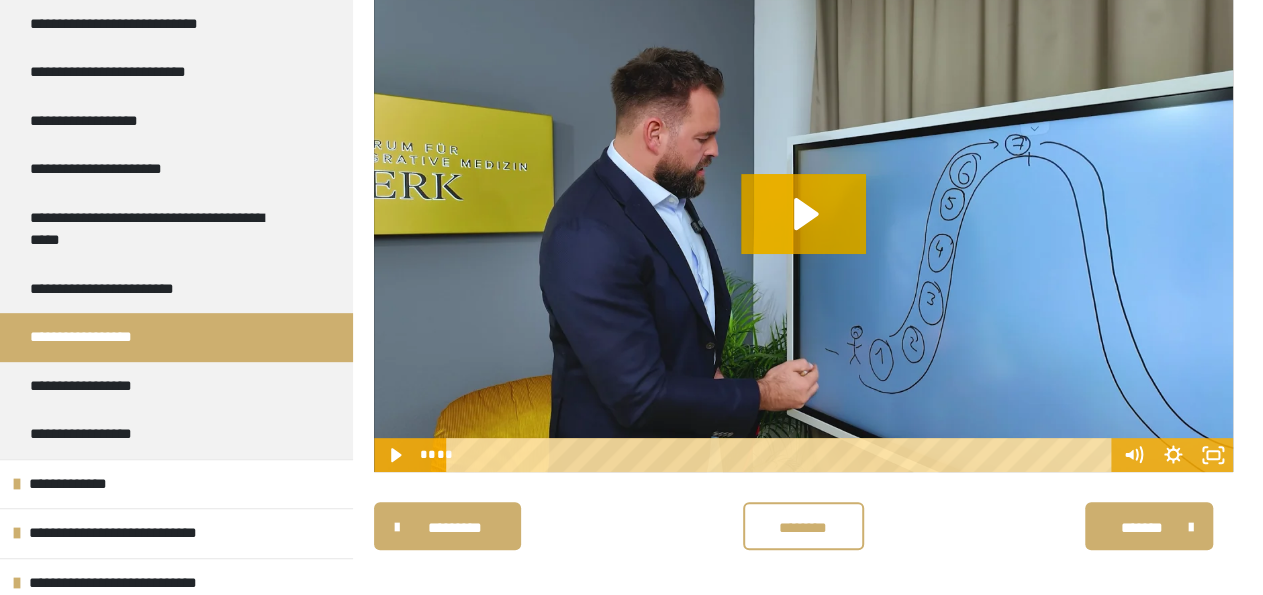 scroll, scrollTop: 361, scrollLeft: 0, axis: vertical 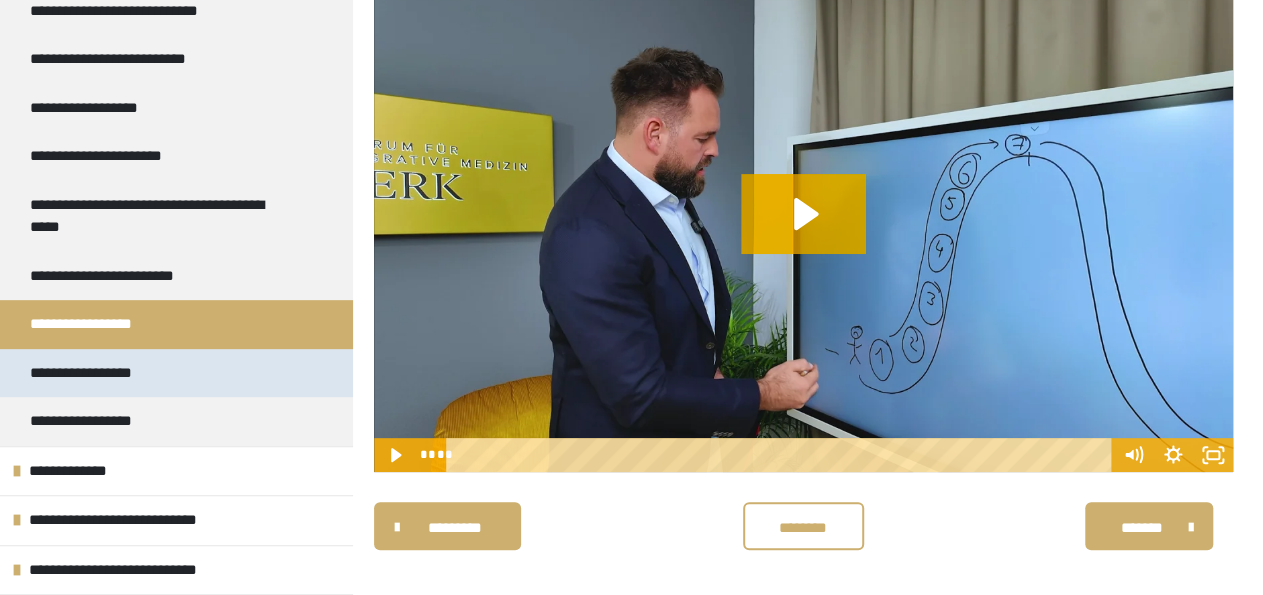 click on "**********" at bounding box center [99, 373] 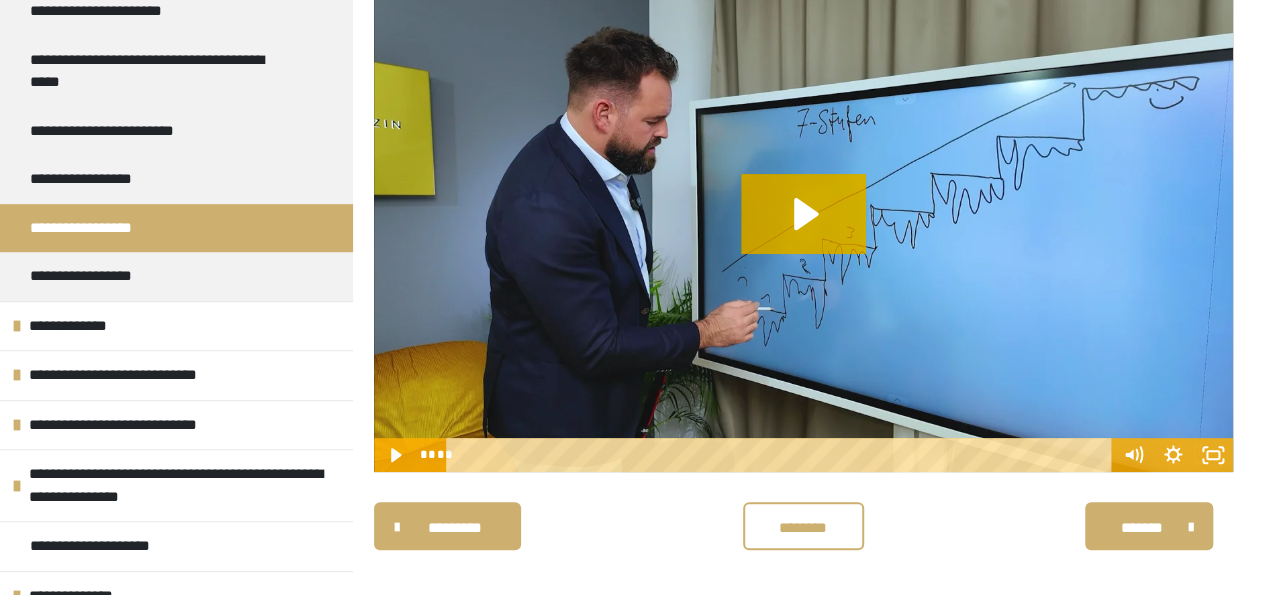 scroll, scrollTop: 506, scrollLeft: 0, axis: vertical 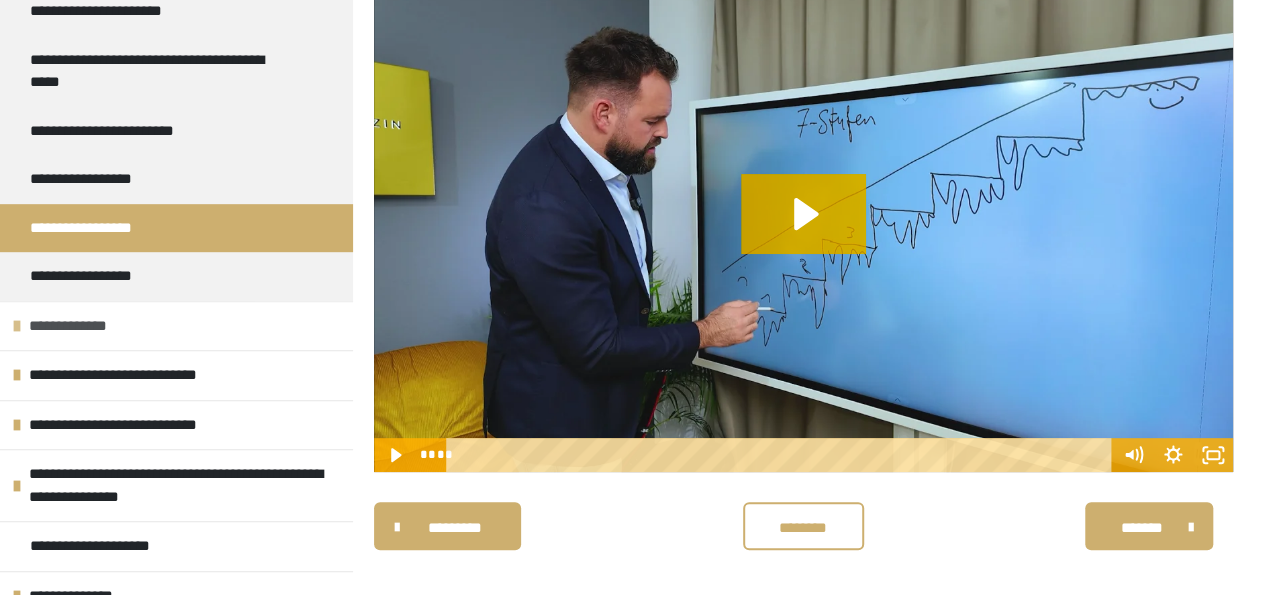 click on "**********" at bounding box center [176, 326] 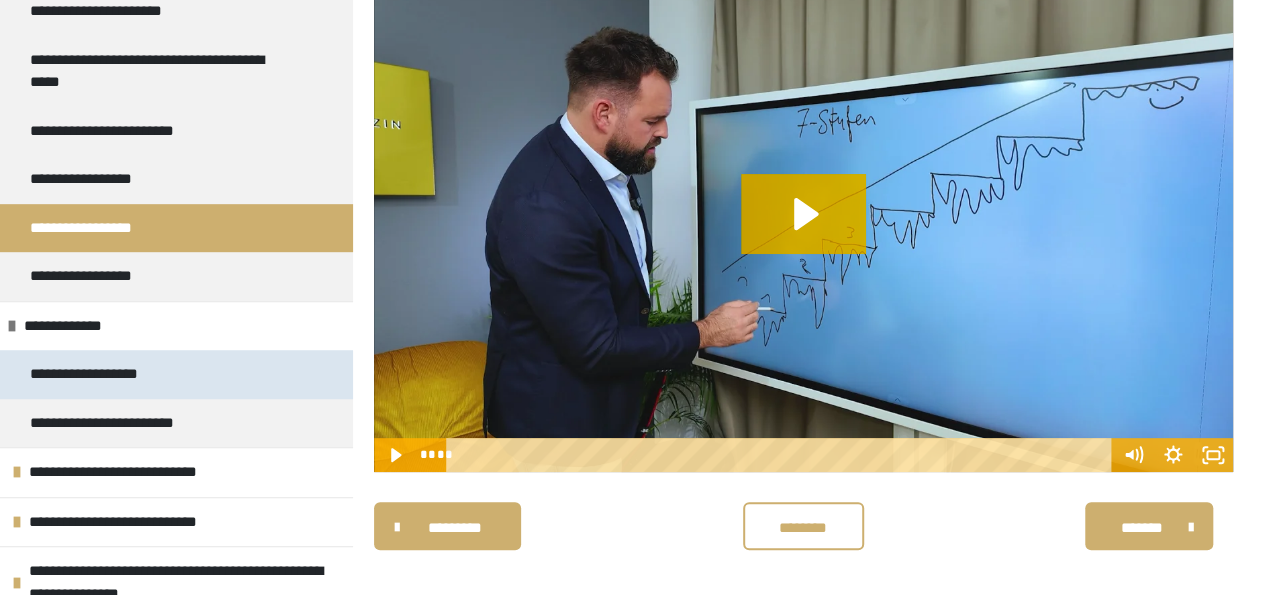 click on "**********" at bounding box center [99, 374] 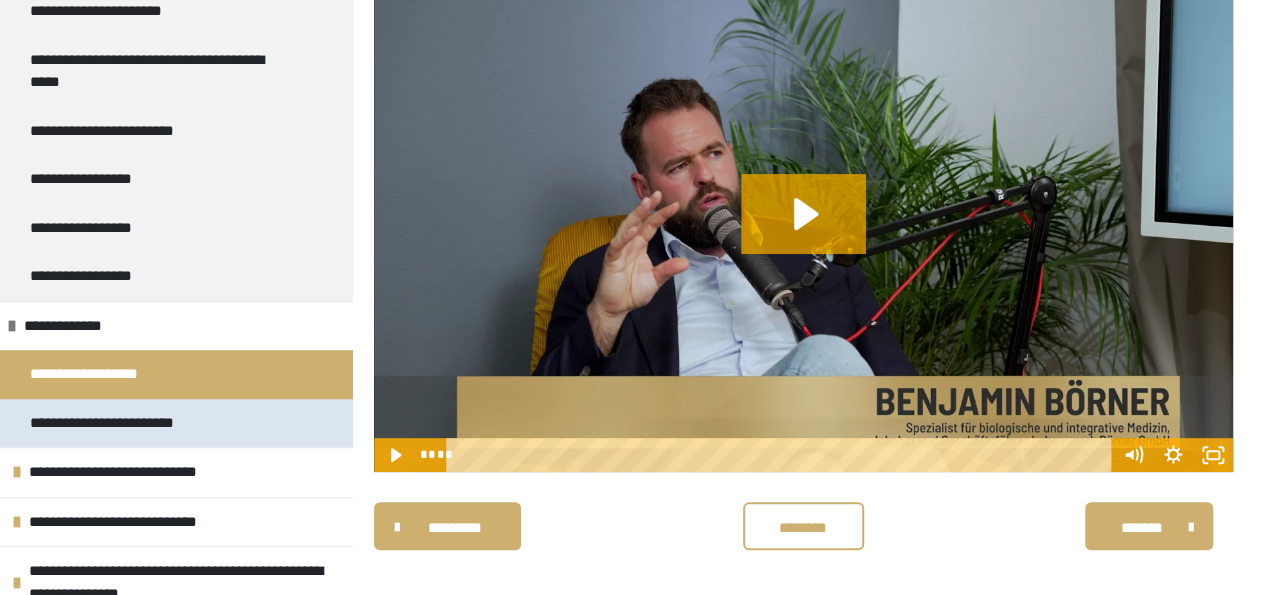 click on "**********" at bounding box center (132, 423) 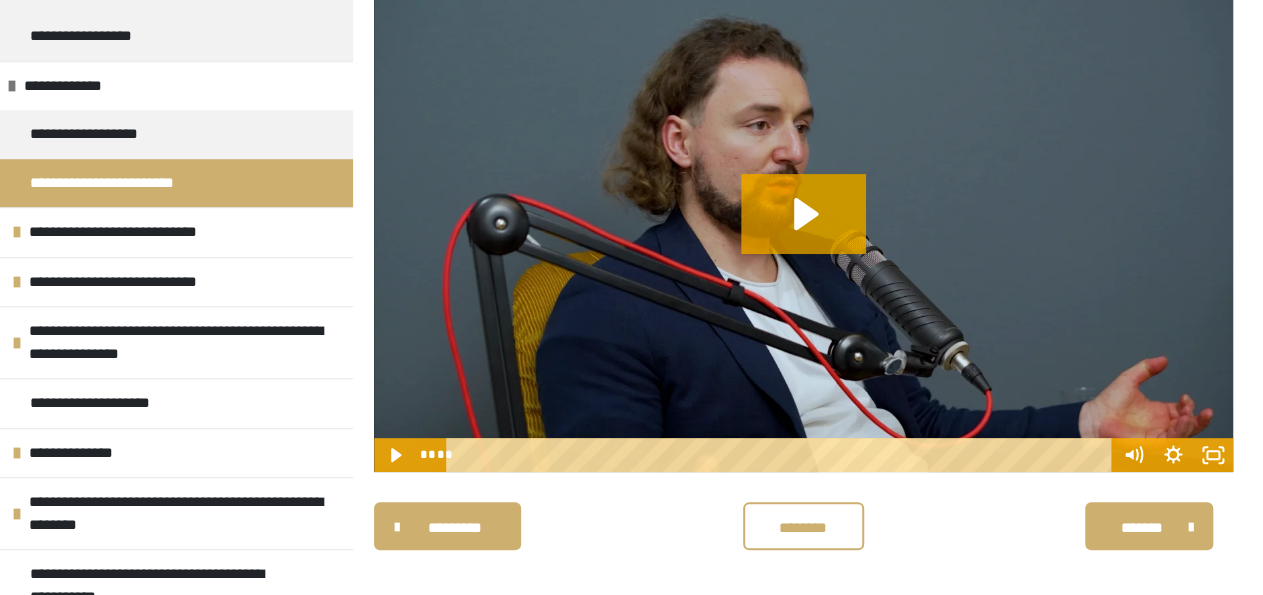 scroll, scrollTop: 750, scrollLeft: 0, axis: vertical 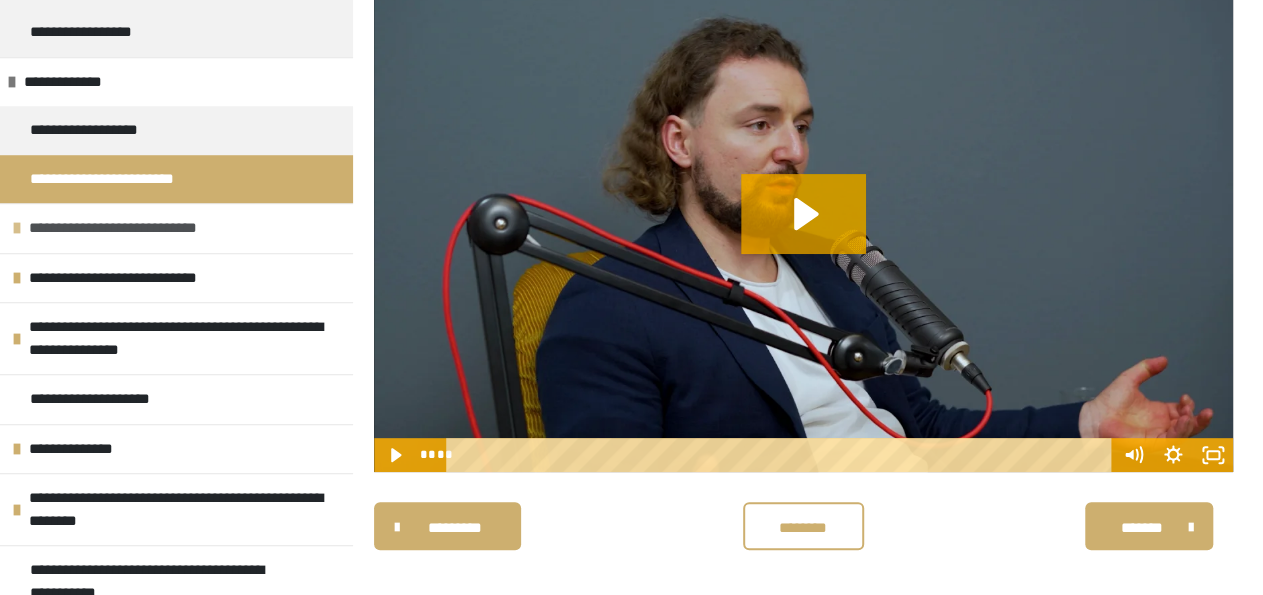 click on "**********" at bounding box center [139, 228] 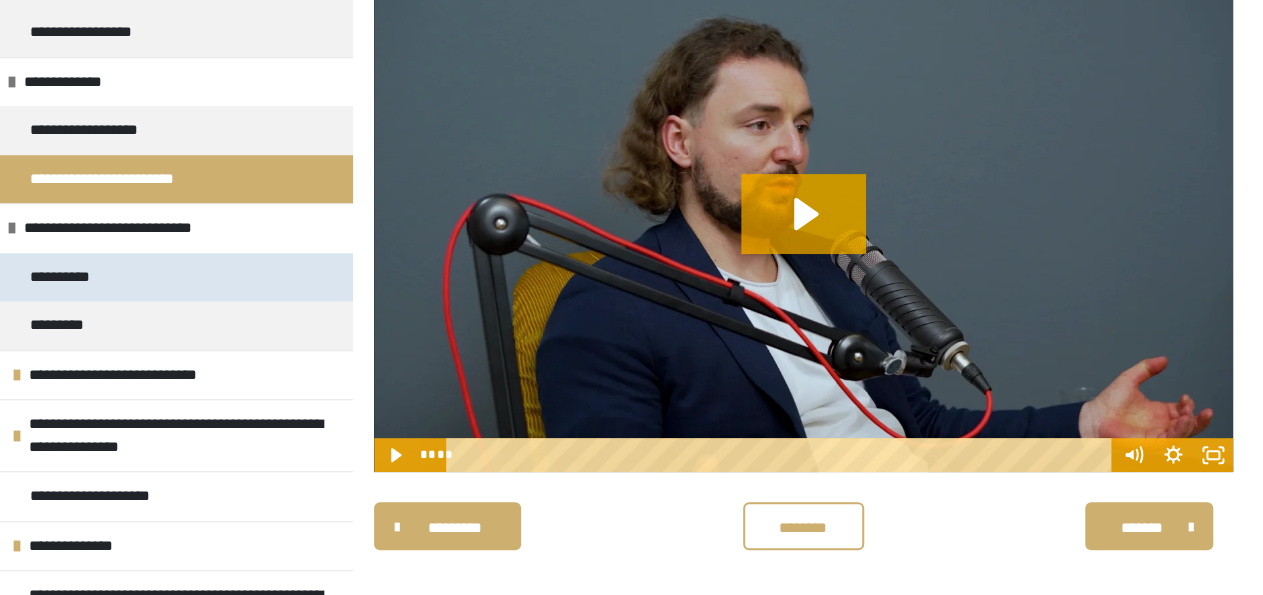 click on "**********" at bounding box center [75, 277] 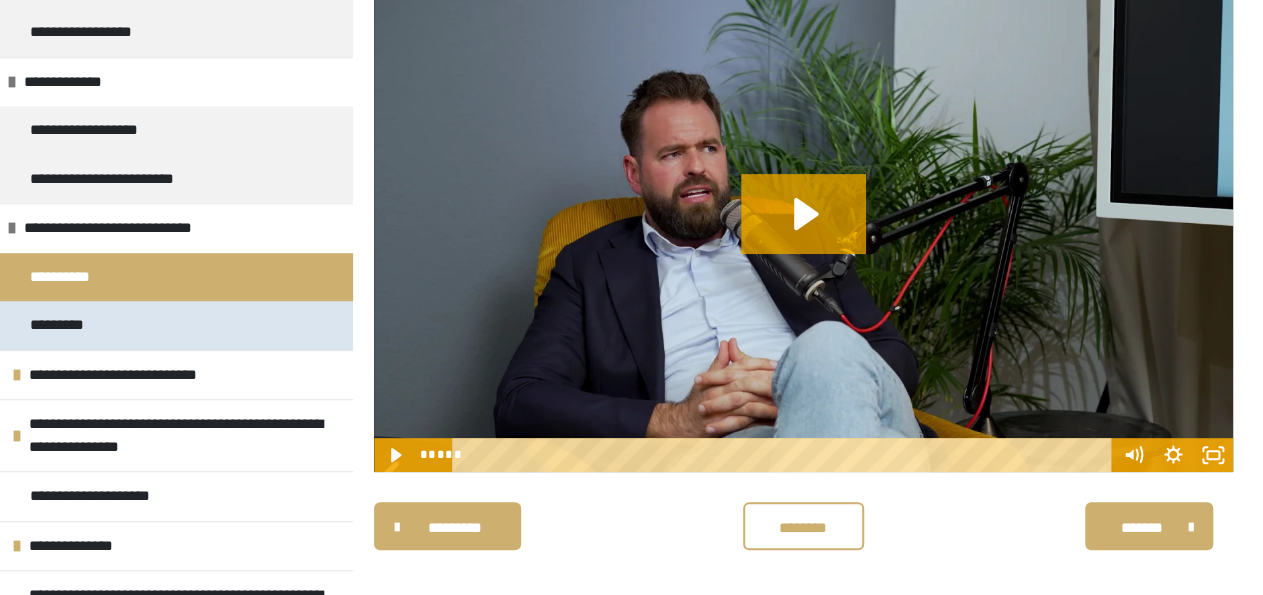 click on "*********" at bounding box center [69, 325] 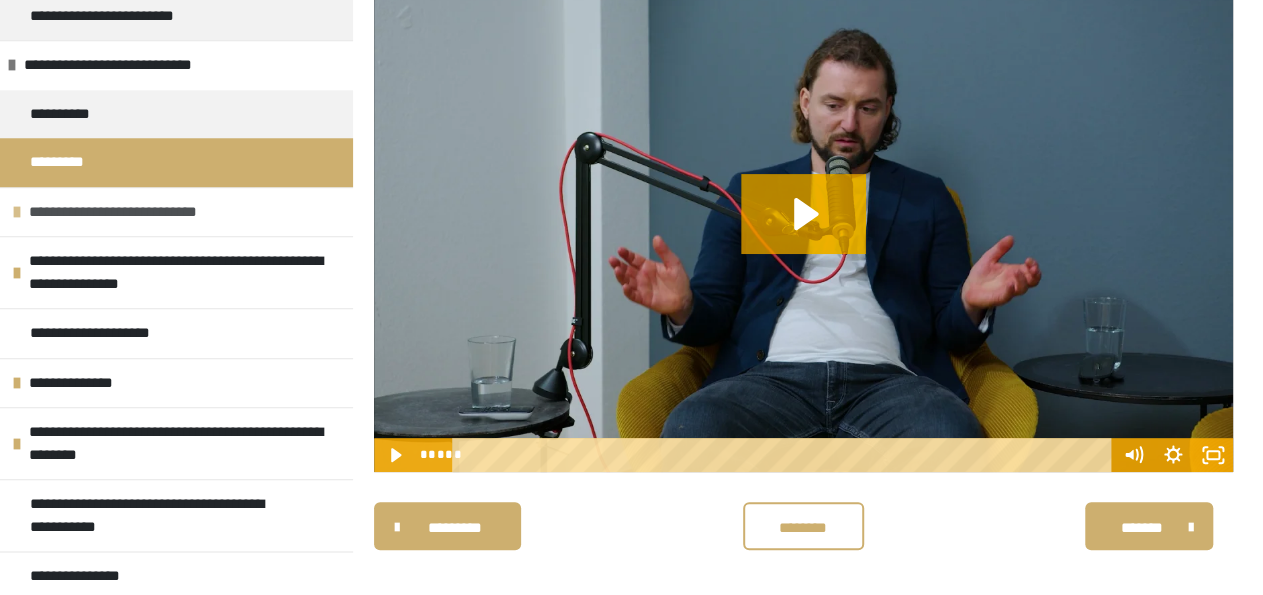 scroll, scrollTop: 958, scrollLeft: 0, axis: vertical 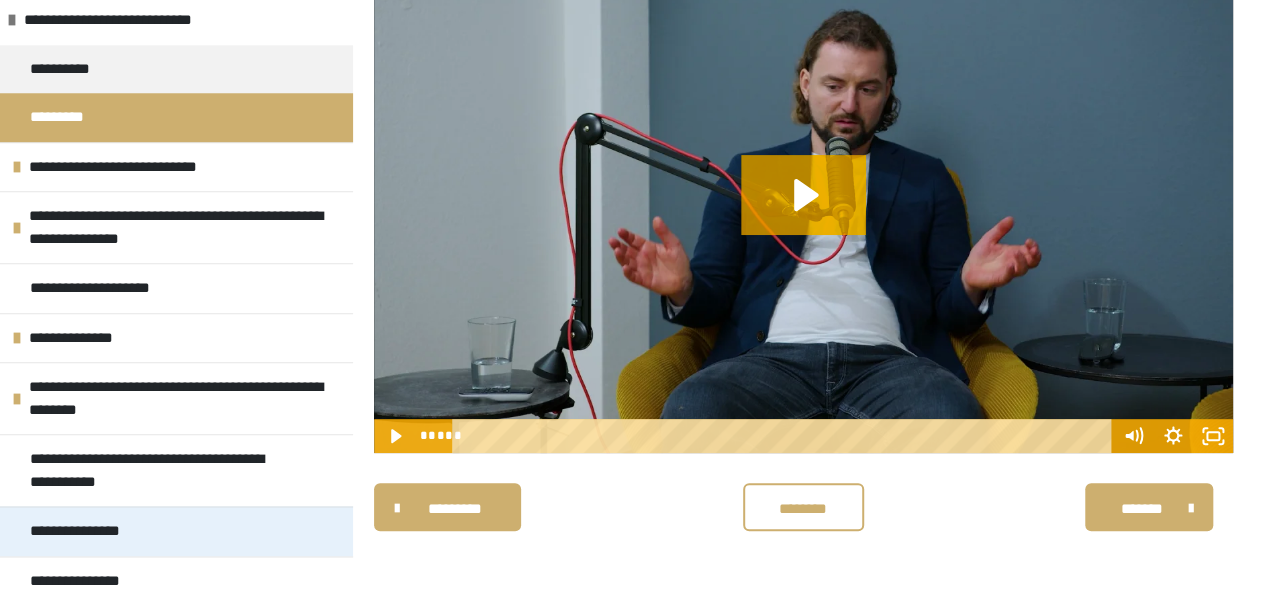click on "**********" at bounding box center [93, 531] 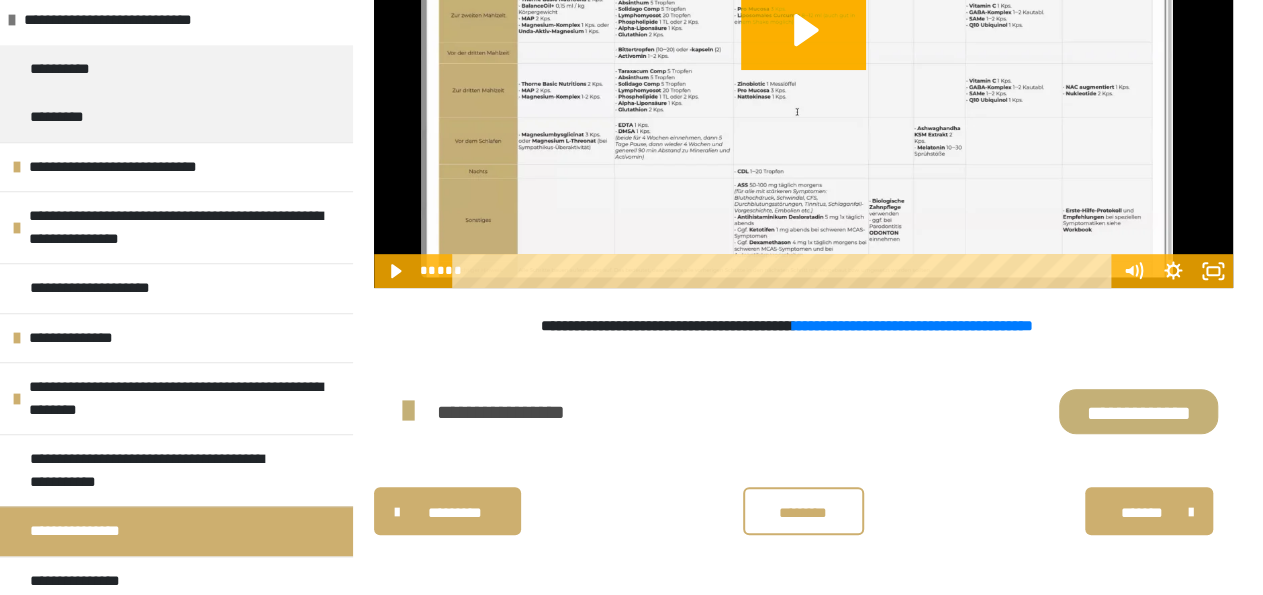 scroll, scrollTop: 330, scrollLeft: 0, axis: vertical 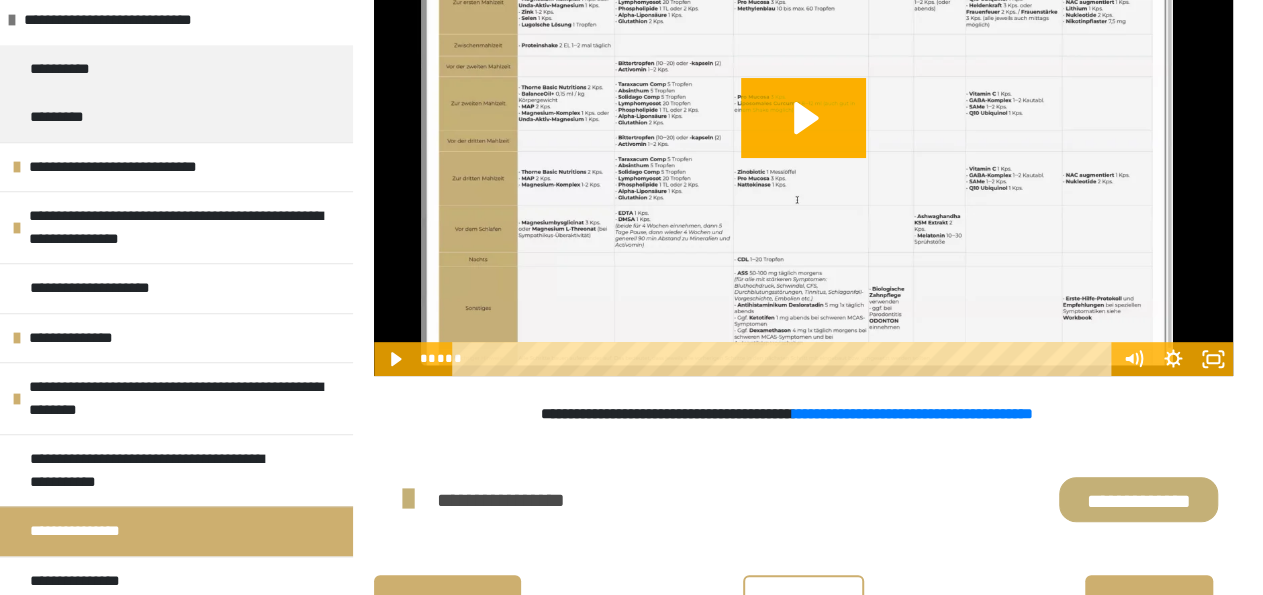click on "**********" at bounding box center (1138, 499) 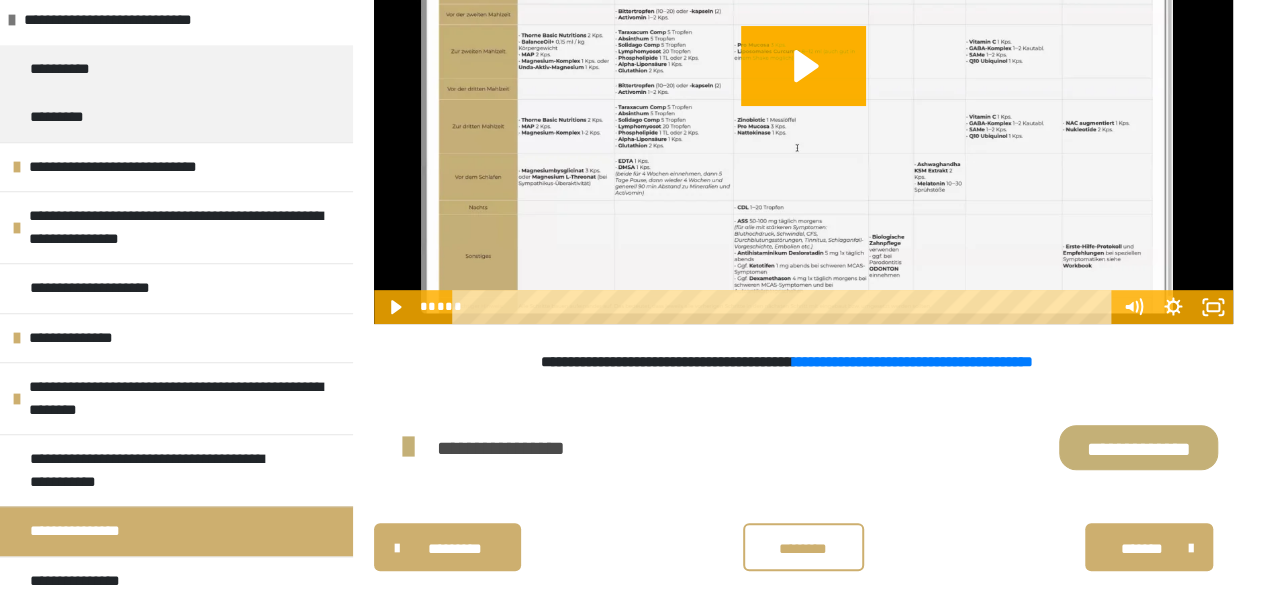 scroll, scrollTop: 394, scrollLeft: 0, axis: vertical 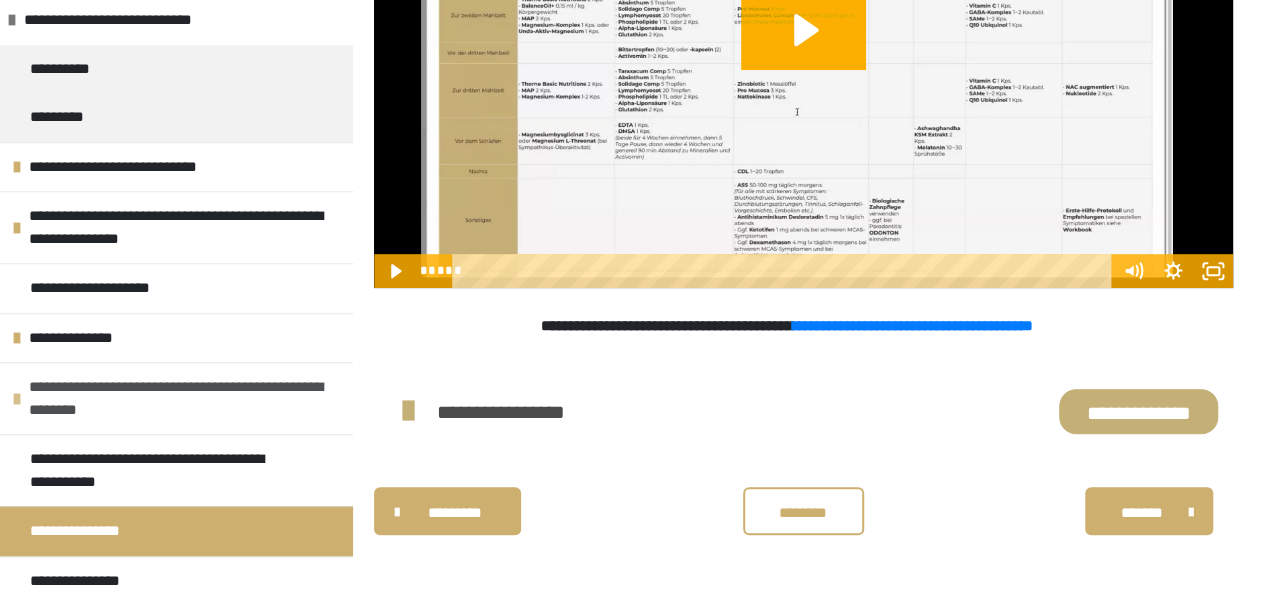 click on "**********" at bounding box center [177, 398] 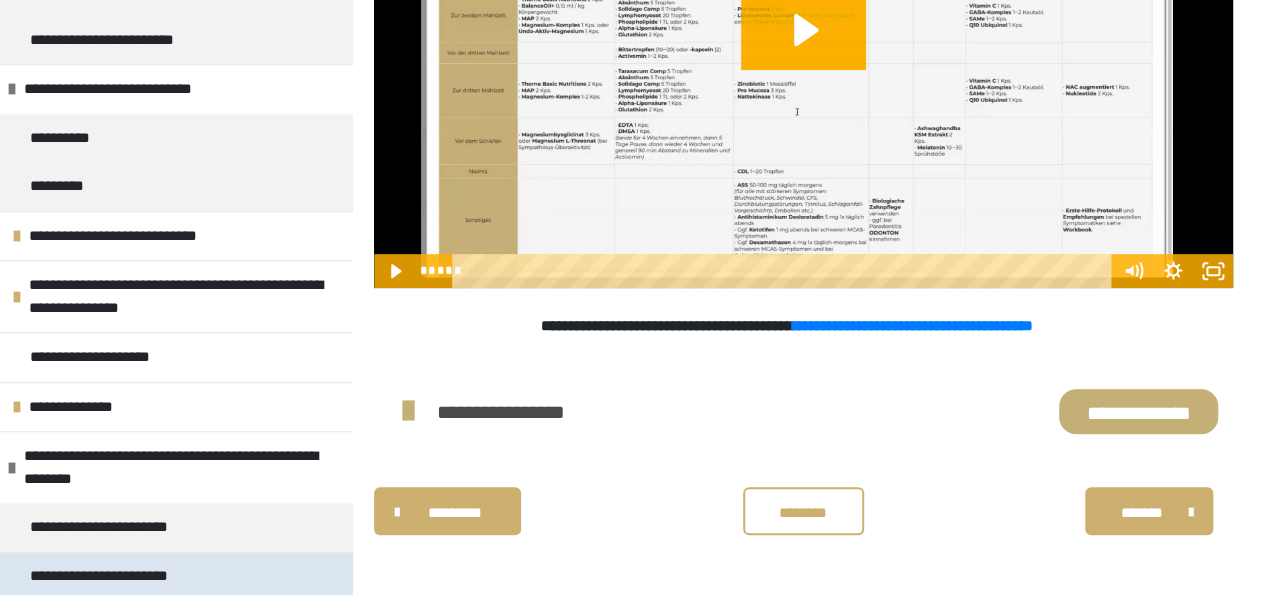 scroll, scrollTop: 888, scrollLeft: 0, axis: vertical 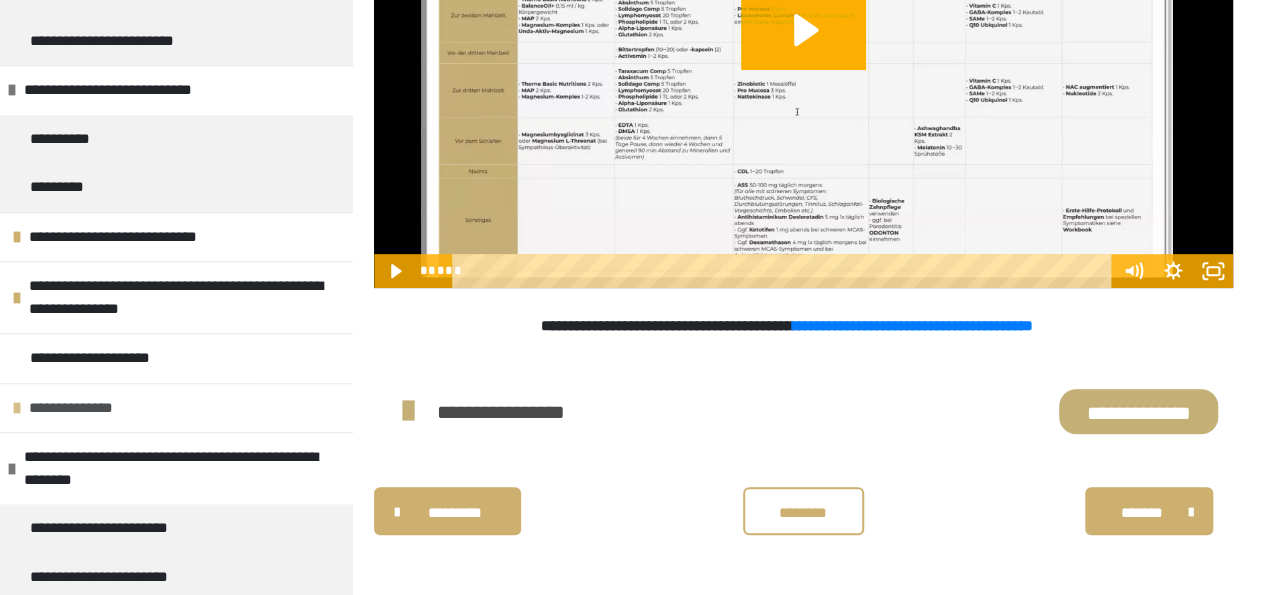 click on "**********" at bounding box center (176, 408) 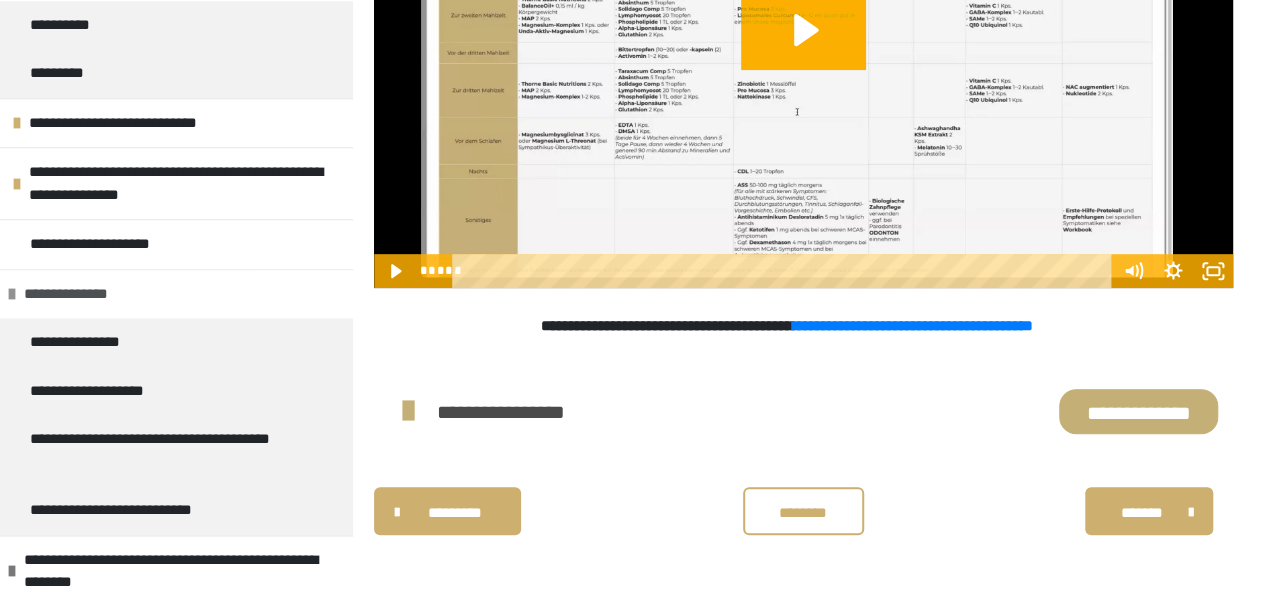 scroll, scrollTop: 1006, scrollLeft: 0, axis: vertical 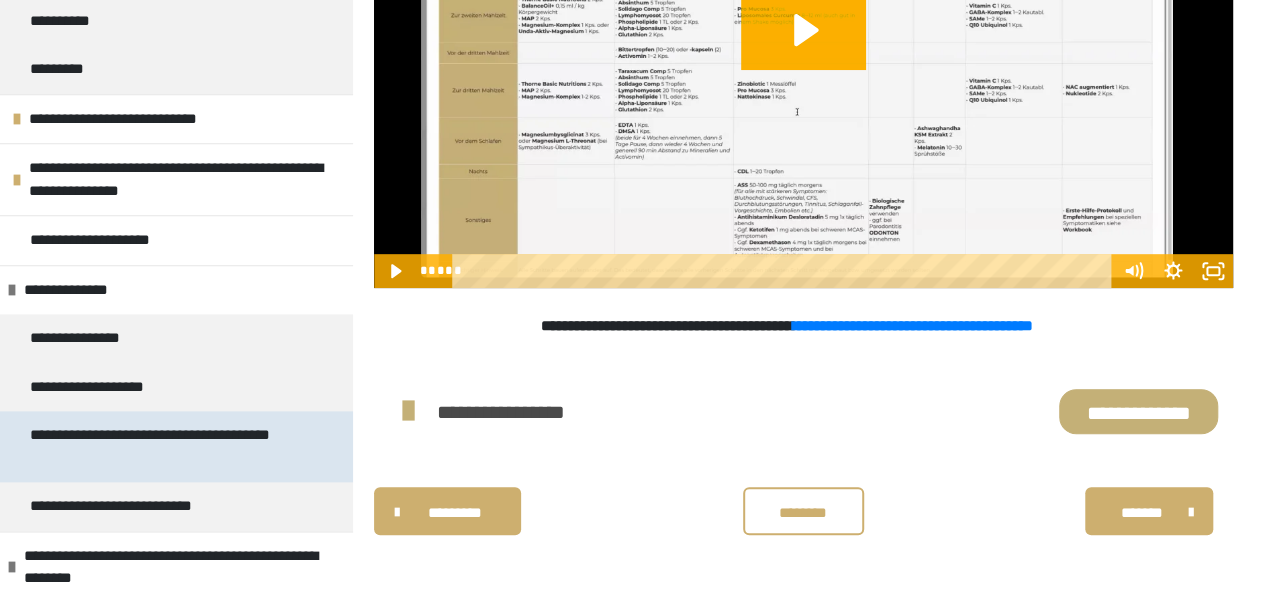 click on "**********" at bounding box center [160, 446] 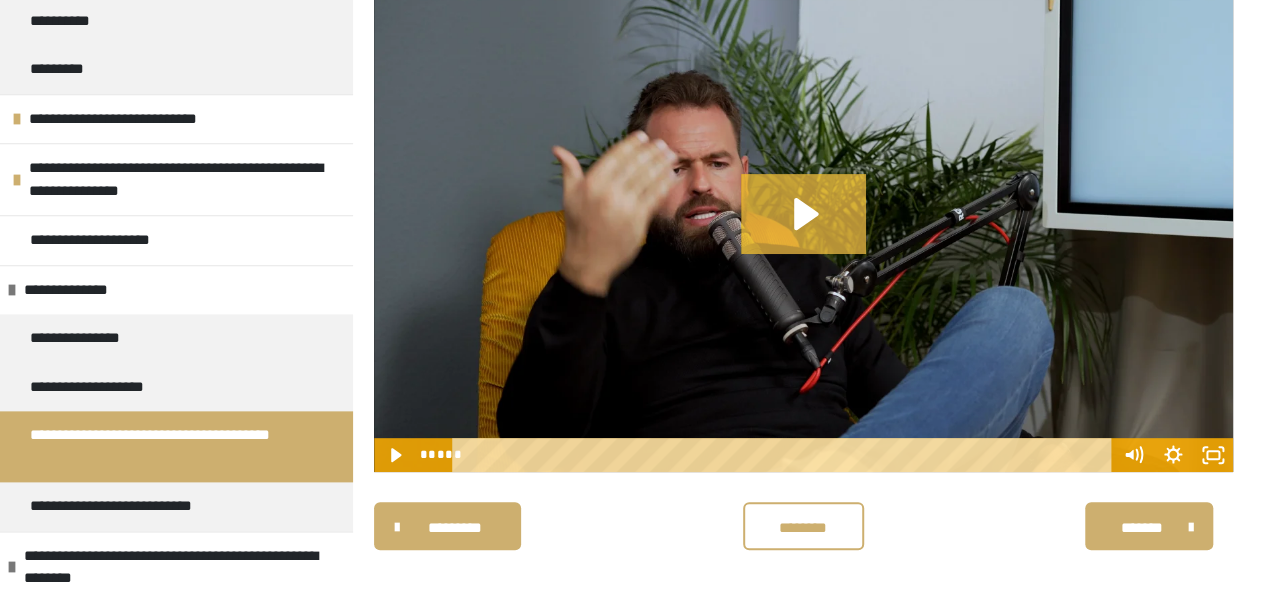 click 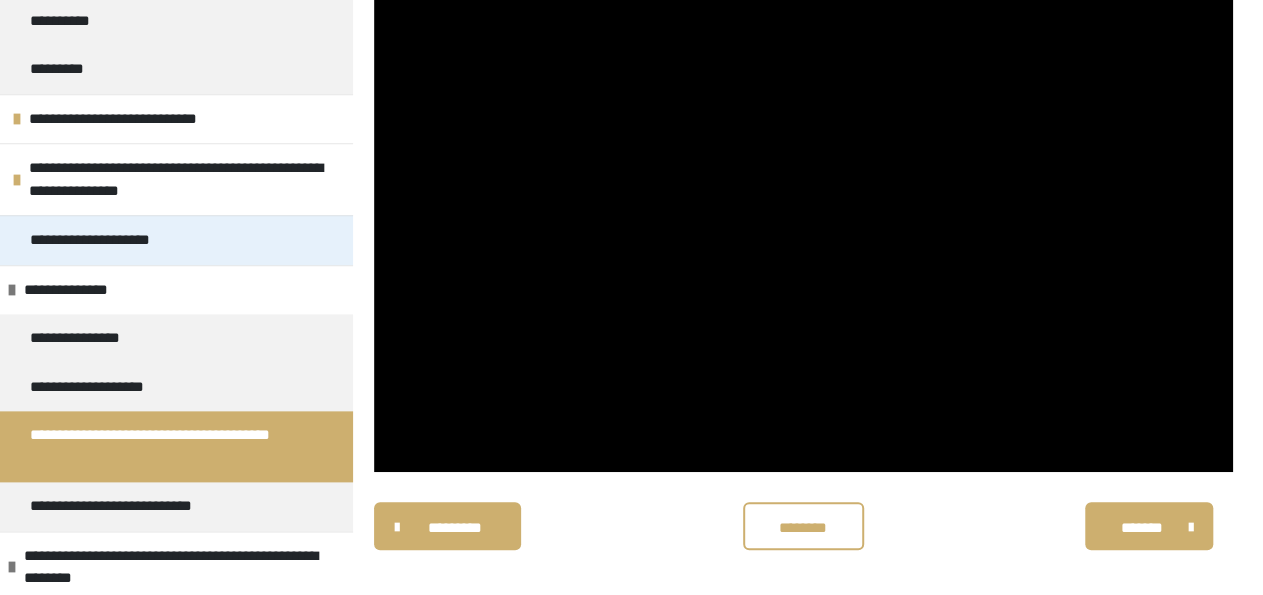 click on "**********" at bounding box center [176, 240] 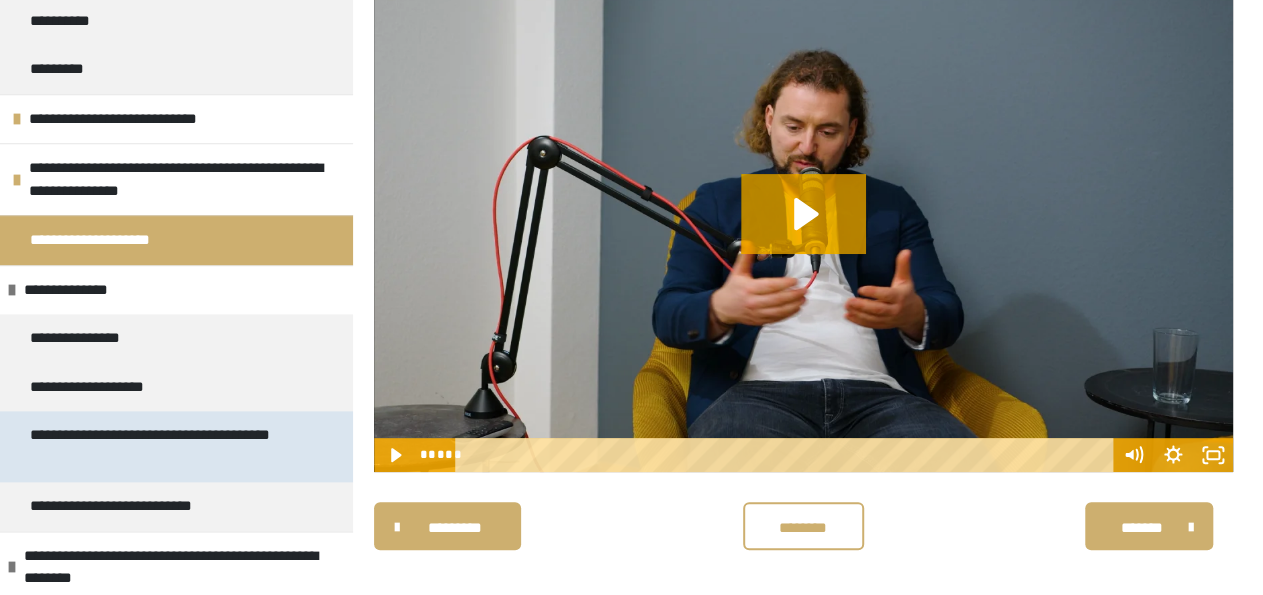 click on "**********" at bounding box center (160, 446) 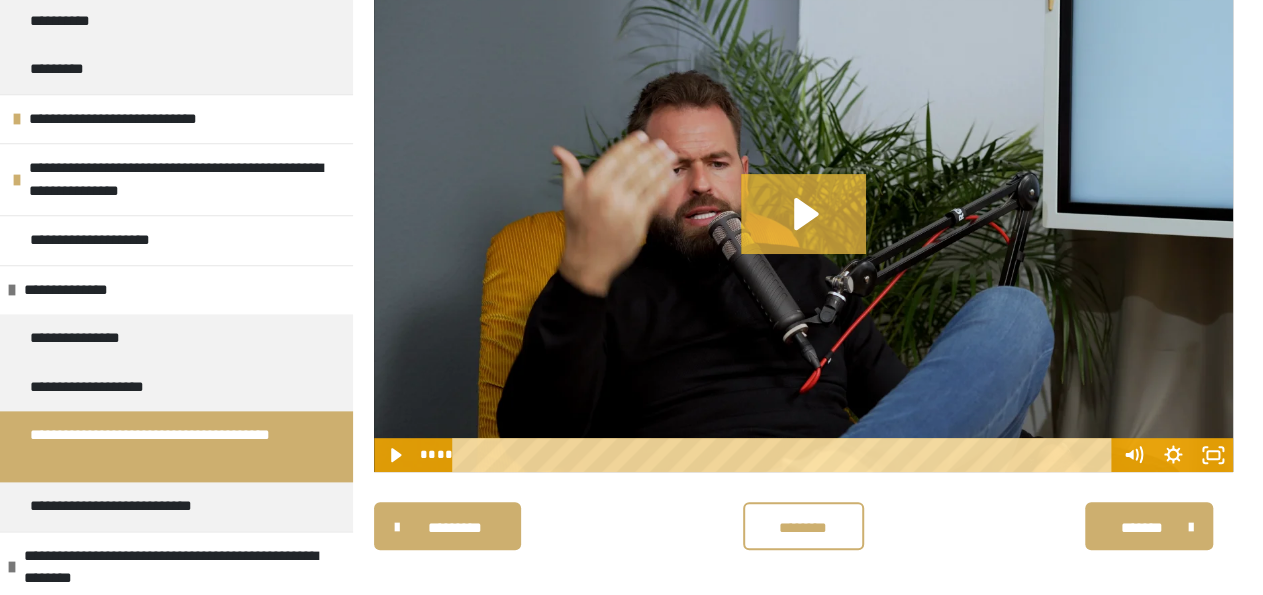 click 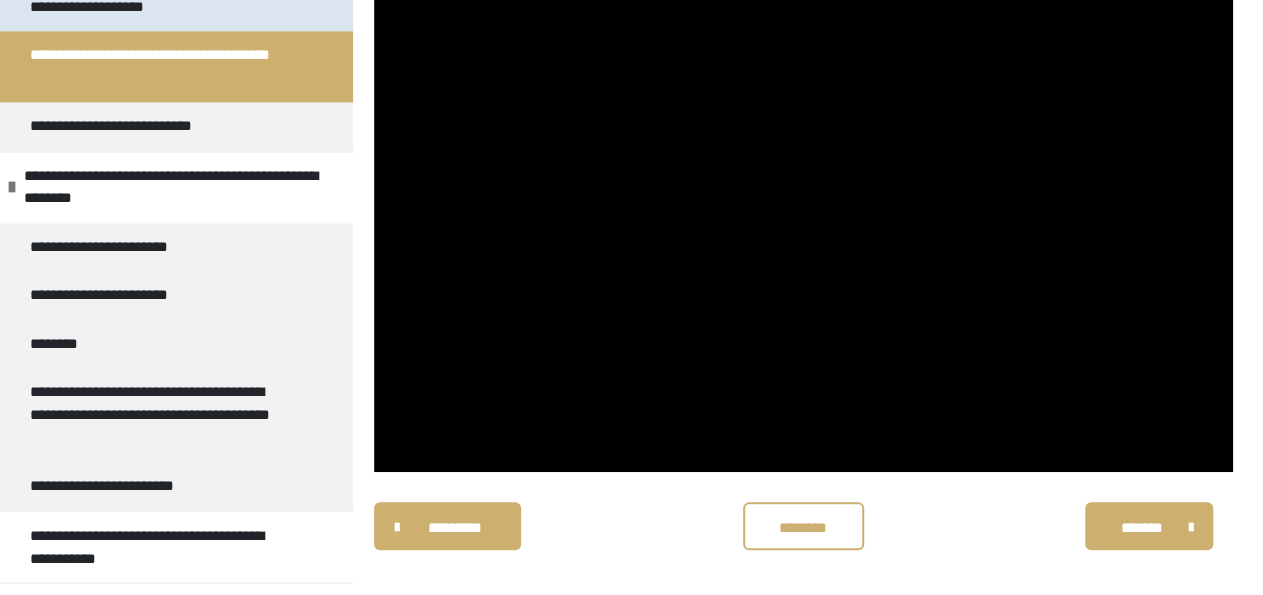 scroll, scrollTop: 1462, scrollLeft: 0, axis: vertical 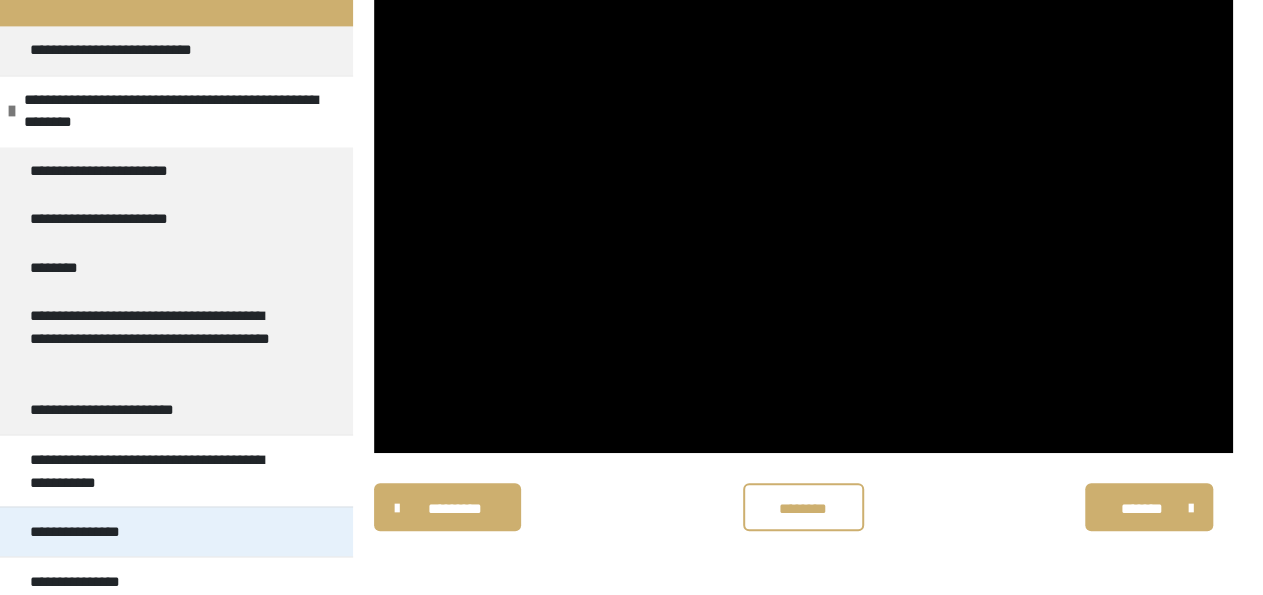 click on "**********" at bounding box center (93, 531) 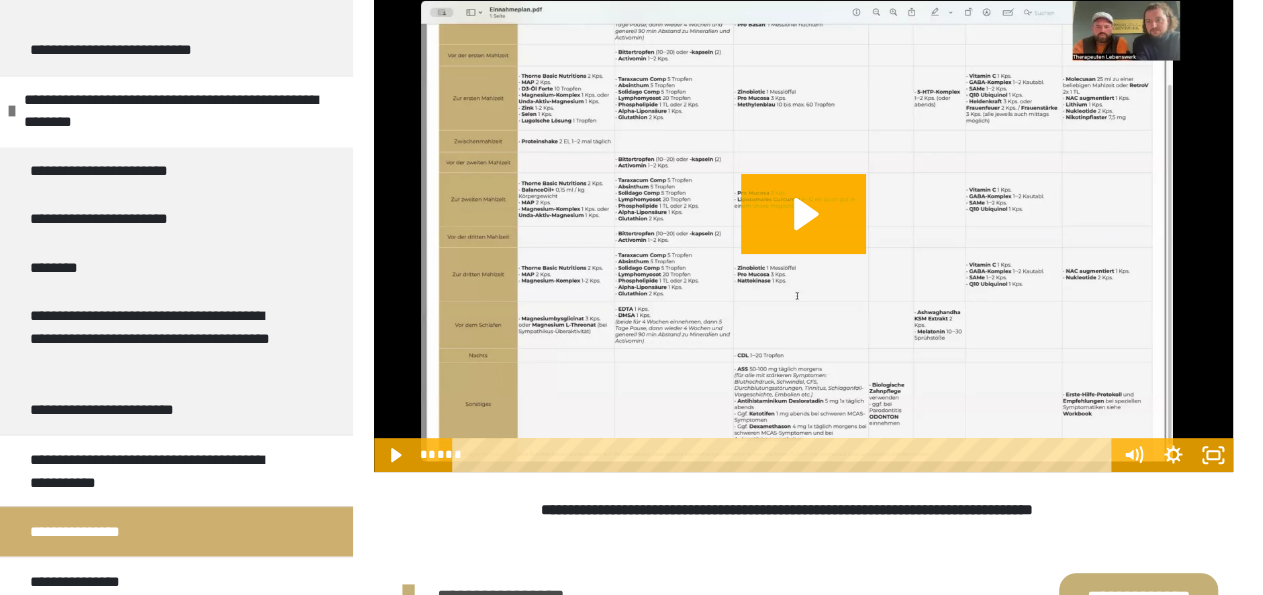 click on "**********" at bounding box center (912, 509) 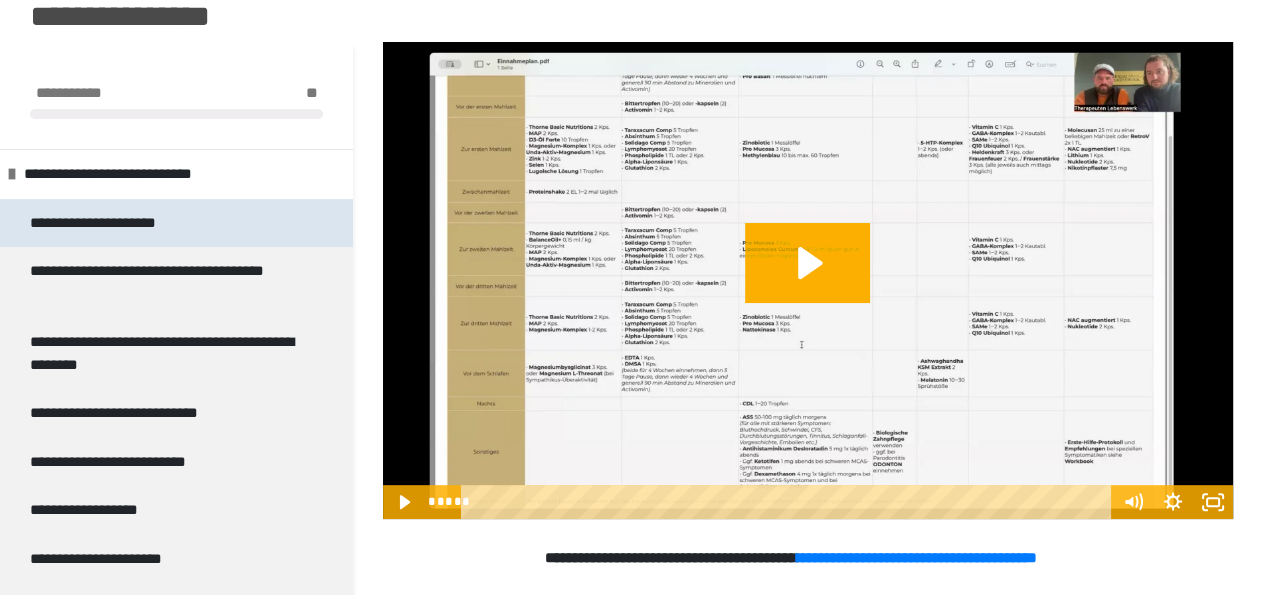 scroll, scrollTop: 331, scrollLeft: 0, axis: vertical 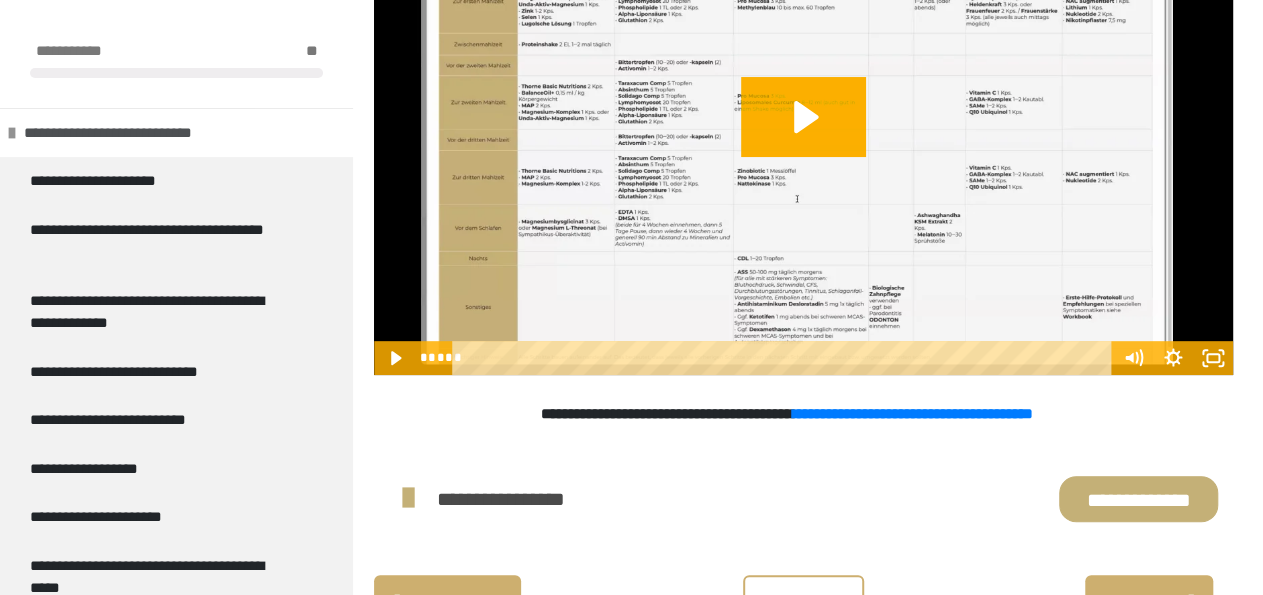 click at bounding box center [12, 133] 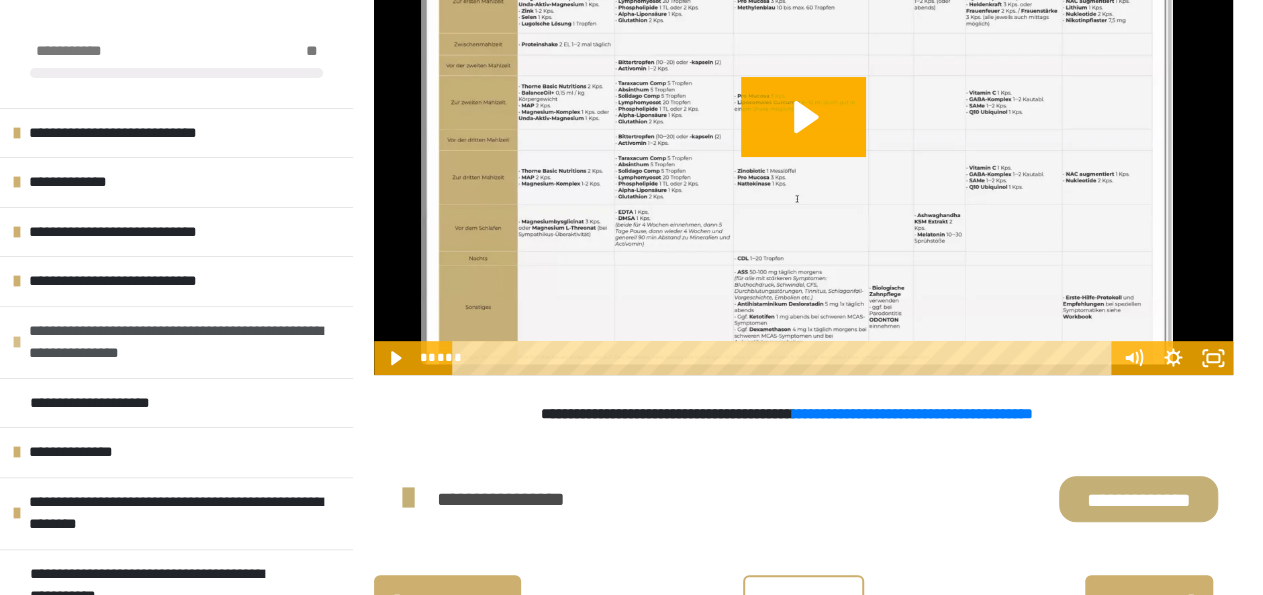 scroll, scrollTop: 115, scrollLeft: 0, axis: vertical 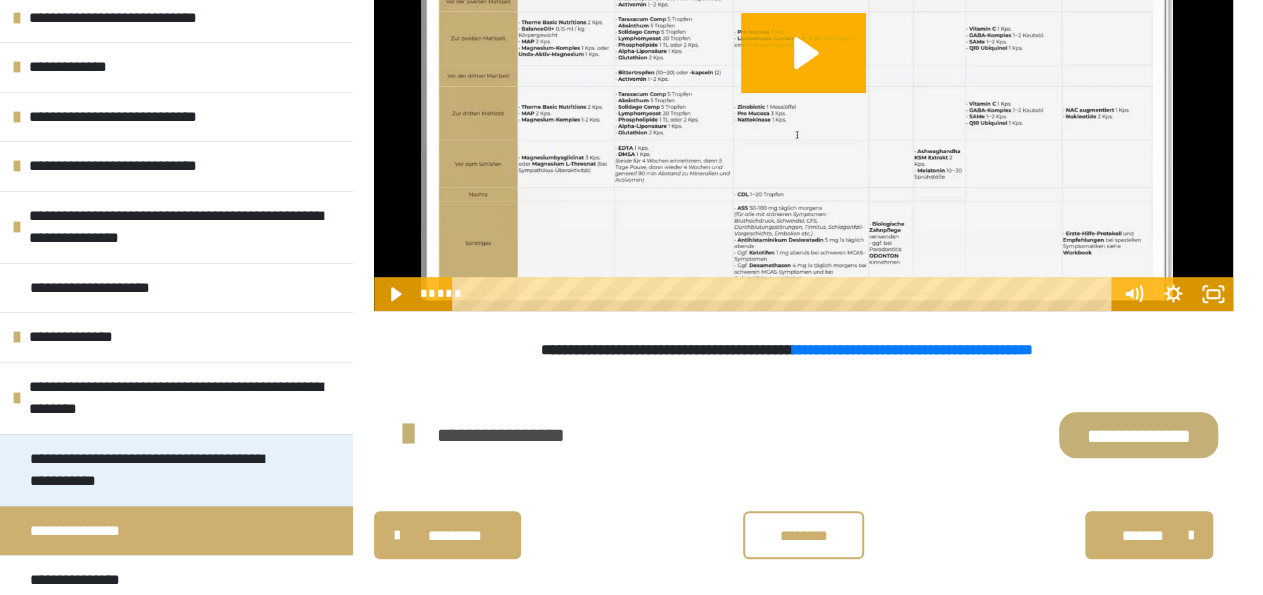 click on "**********" at bounding box center [160, 470] 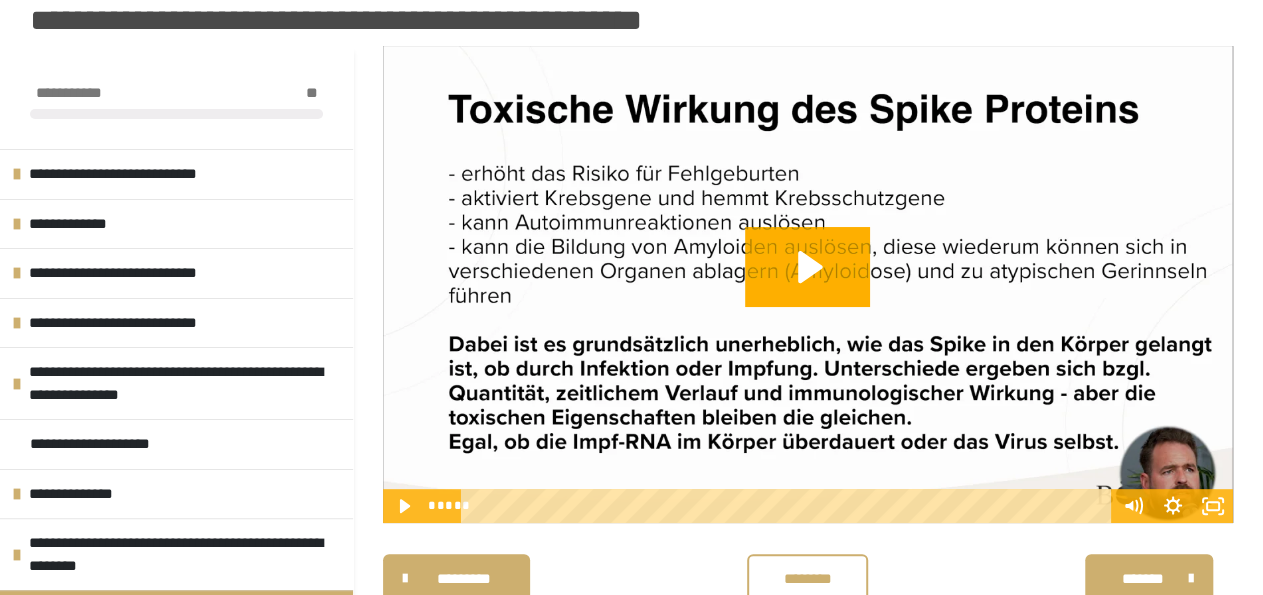 scroll, scrollTop: 253, scrollLeft: 0, axis: vertical 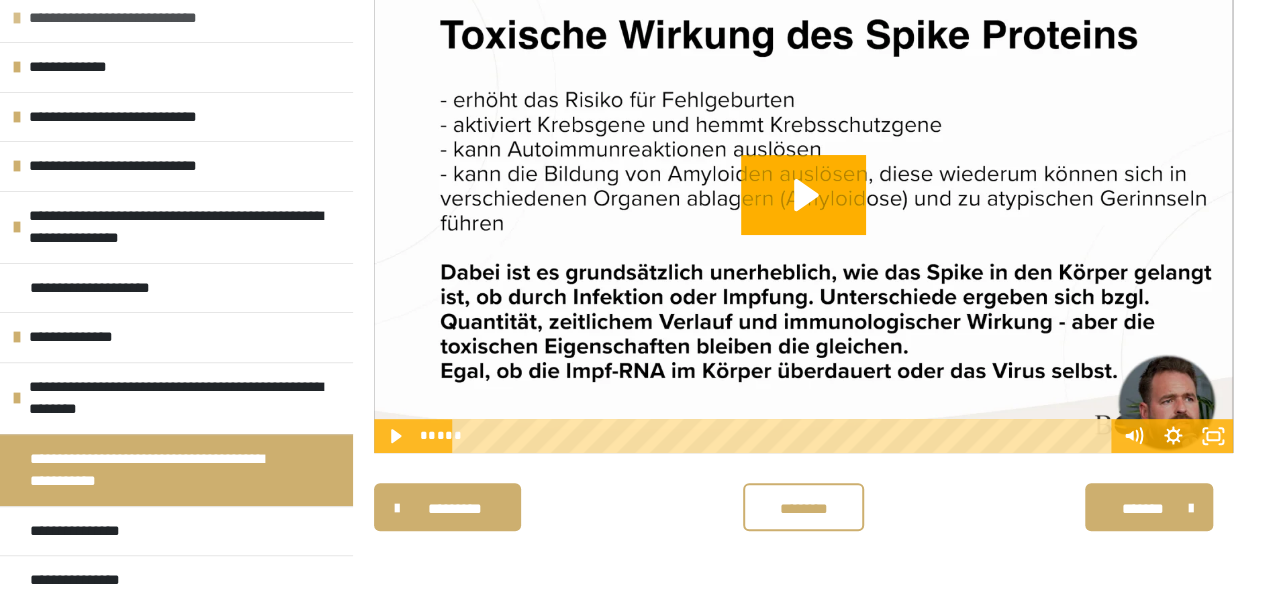click on "**********" at bounding box center [138, 18] 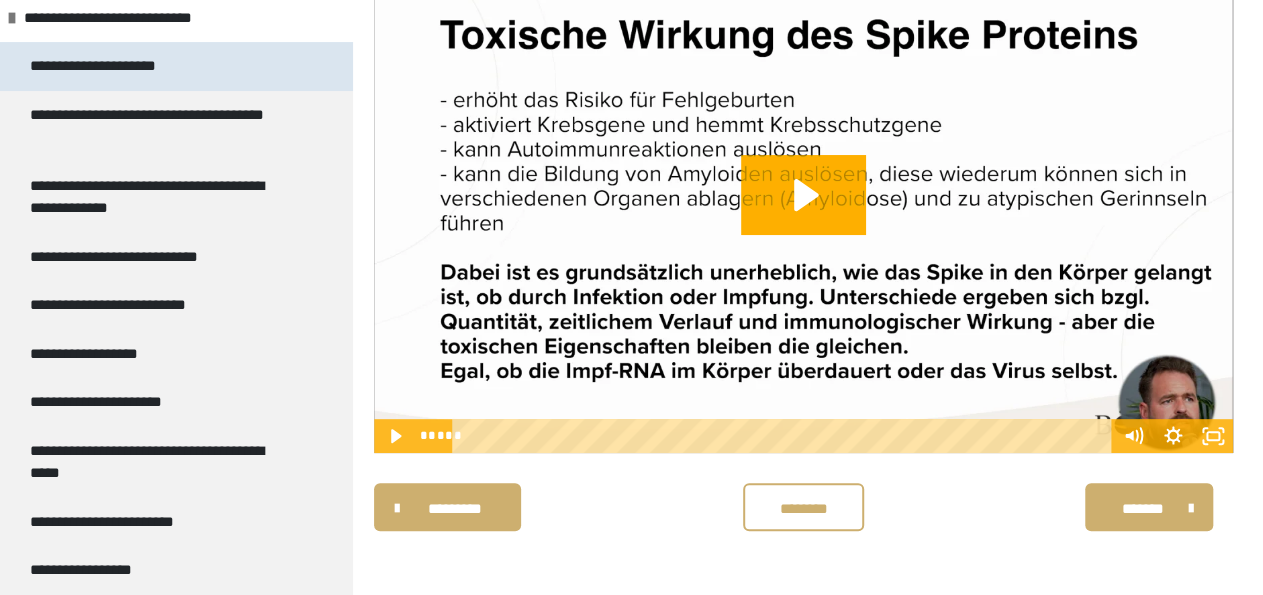 click on "**********" at bounding box center [114, 66] 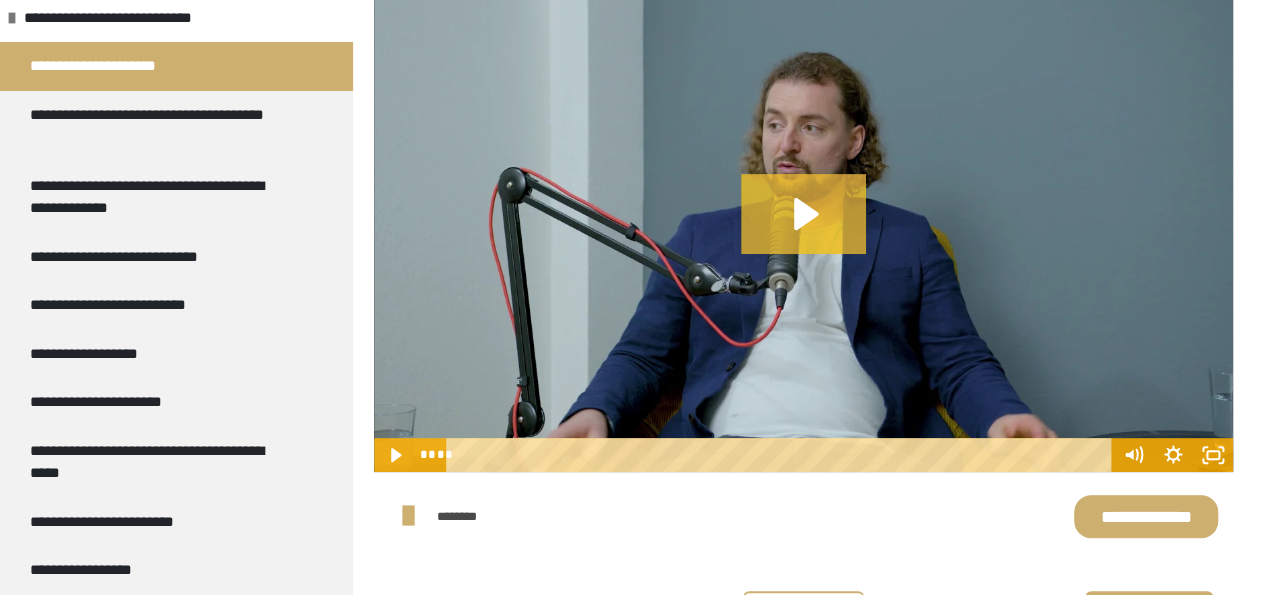 click 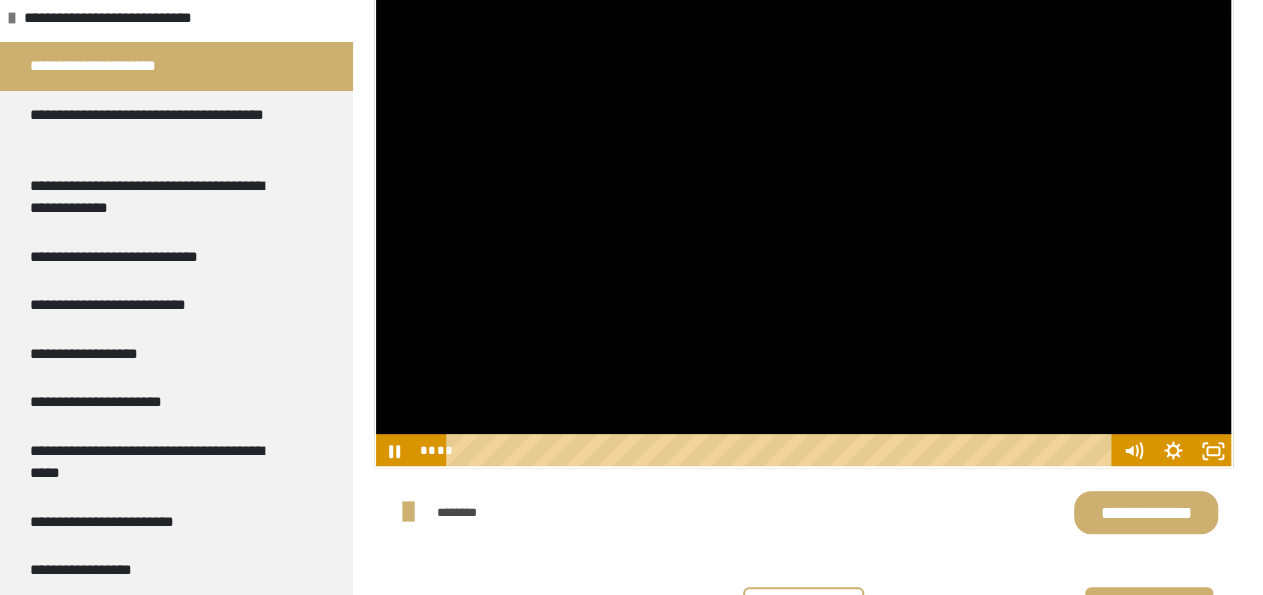 scroll, scrollTop: 231, scrollLeft: 0, axis: vertical 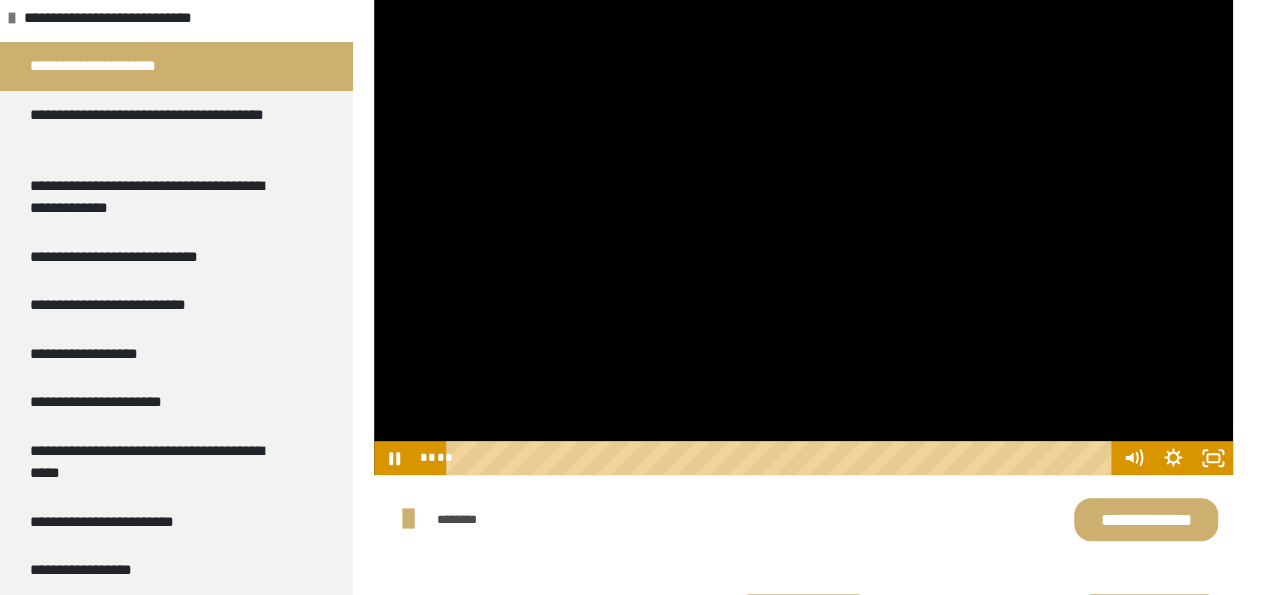 click on "**********" at bounding box center [1146, 519] 